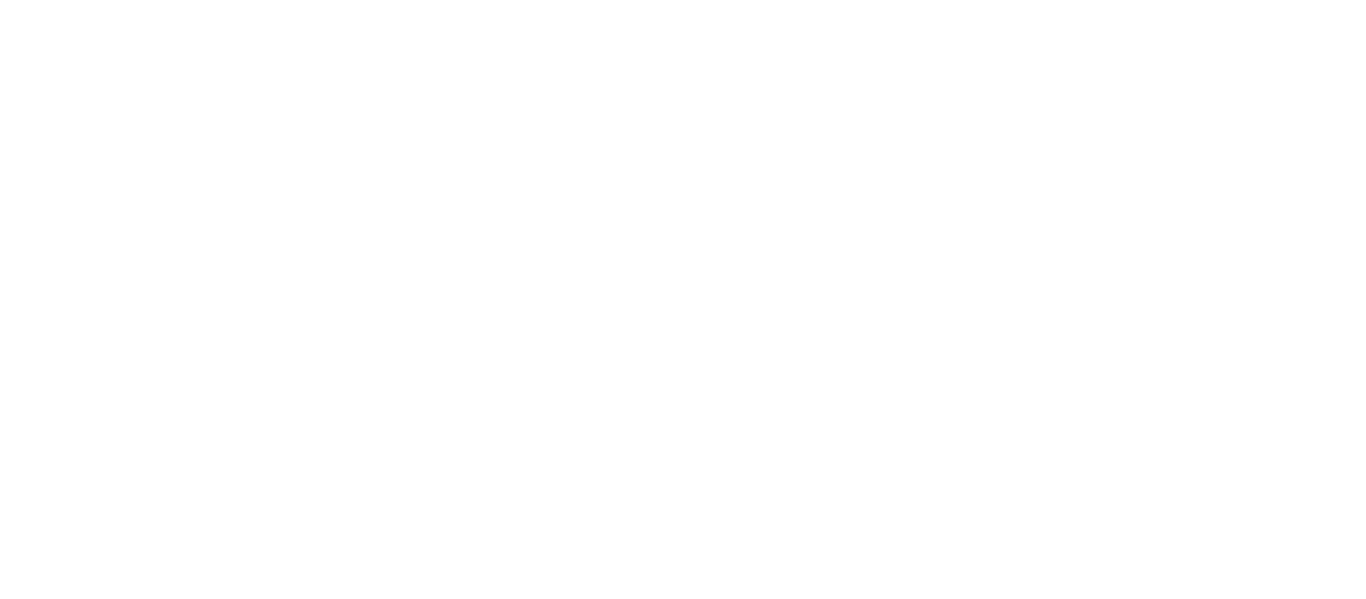 scroll, scrollTop: 0, scrollLeft: 0, axis: both 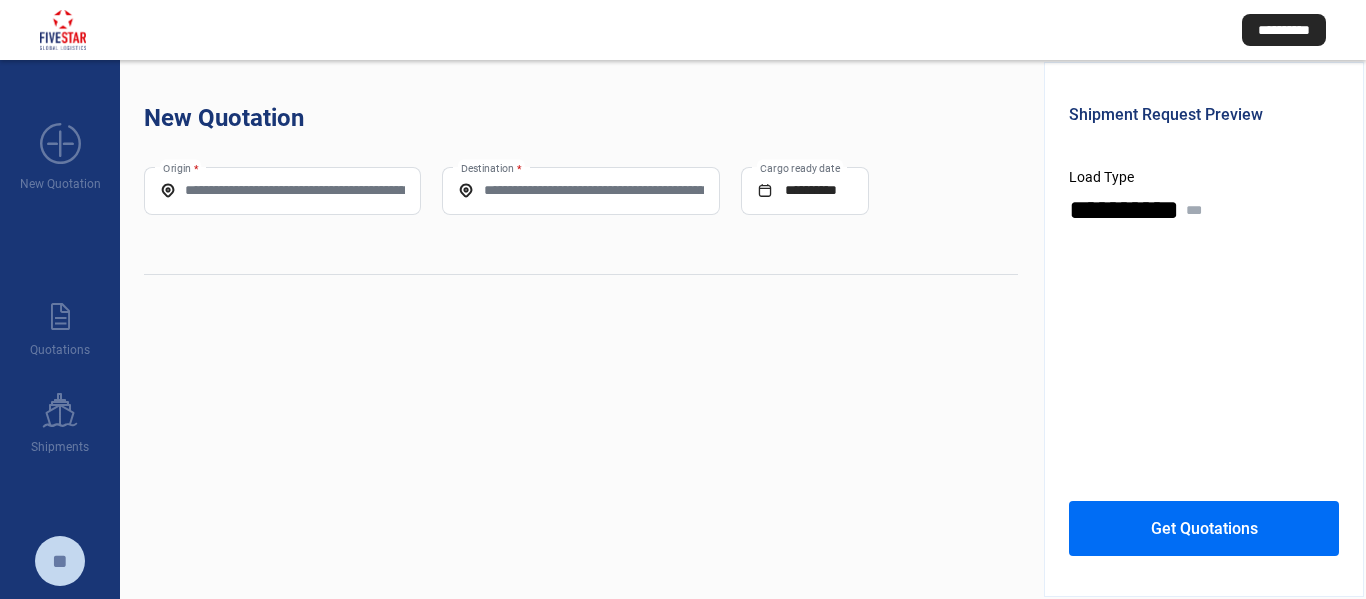 click on "Origin *" at bounding box center [282, 190] 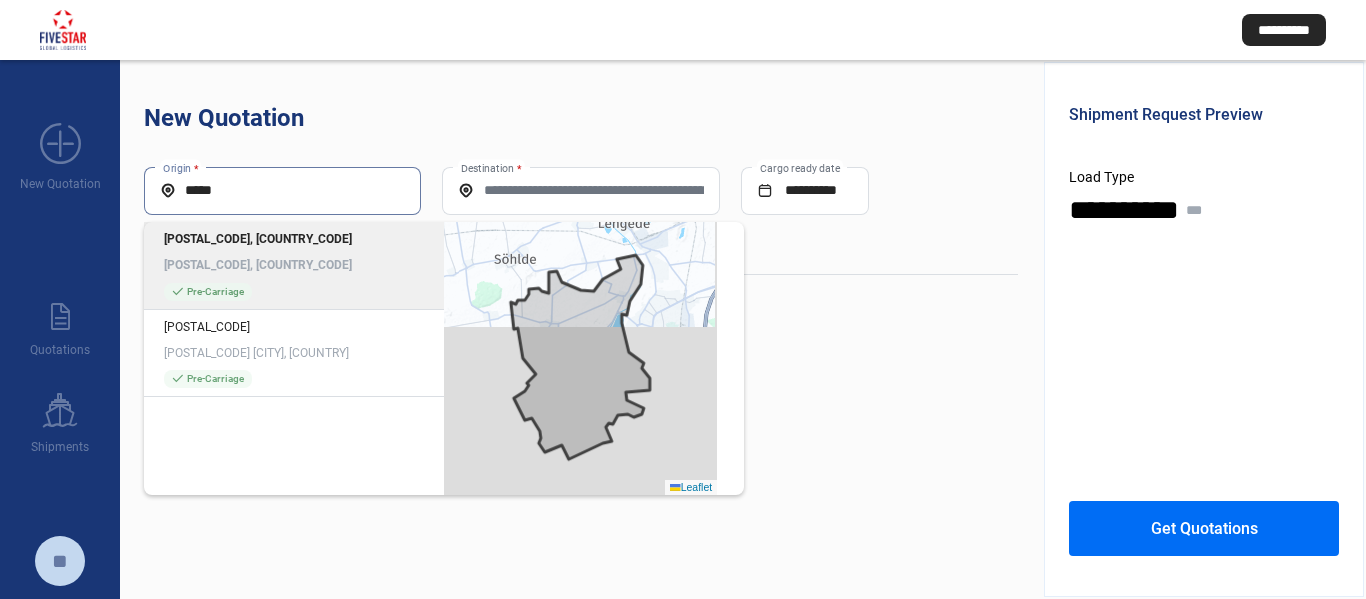 type on "*****" 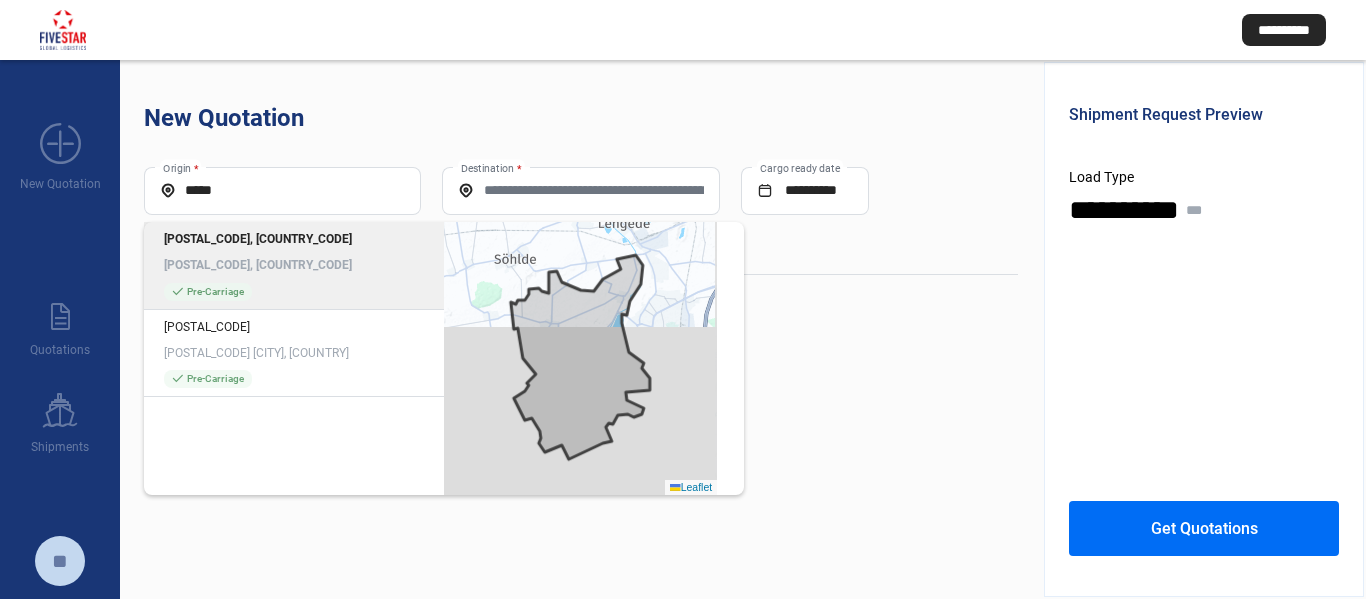click on "[POSTAL_CODE], [COUNTRY_CODE] [POSTAL_CODE], [COUNTRY_CODE]" at bounding box center [294, 252] 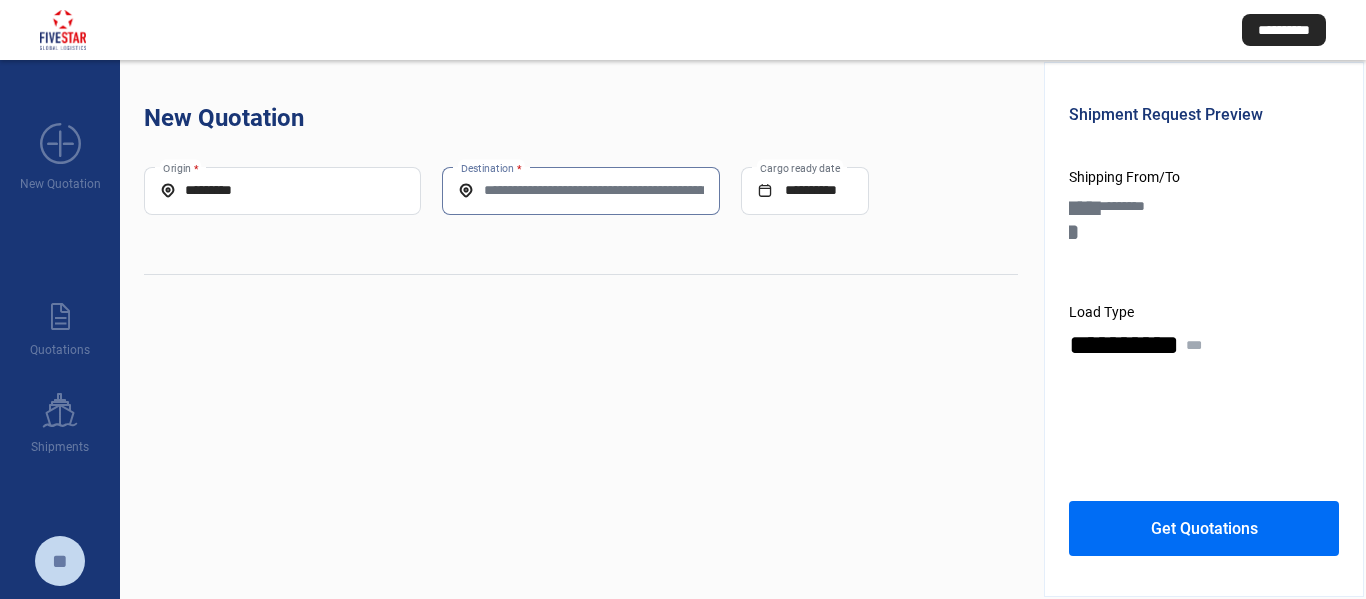 click on "Destination *" at bounding box center (580, 190) 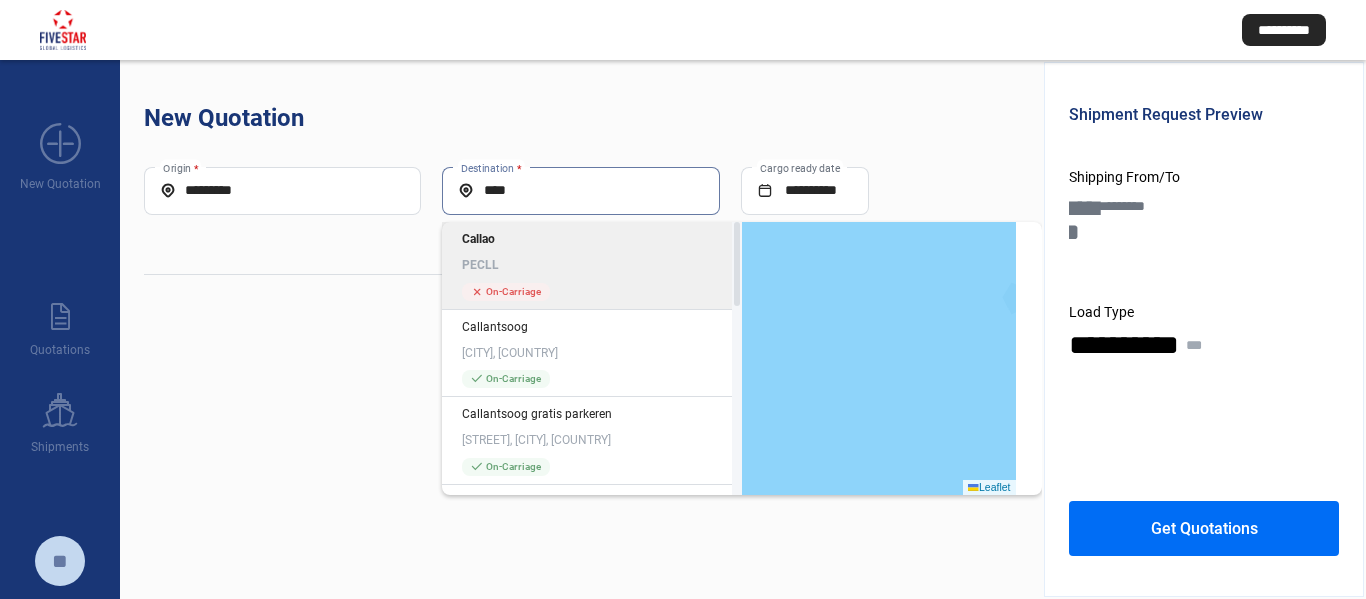 type on "****" 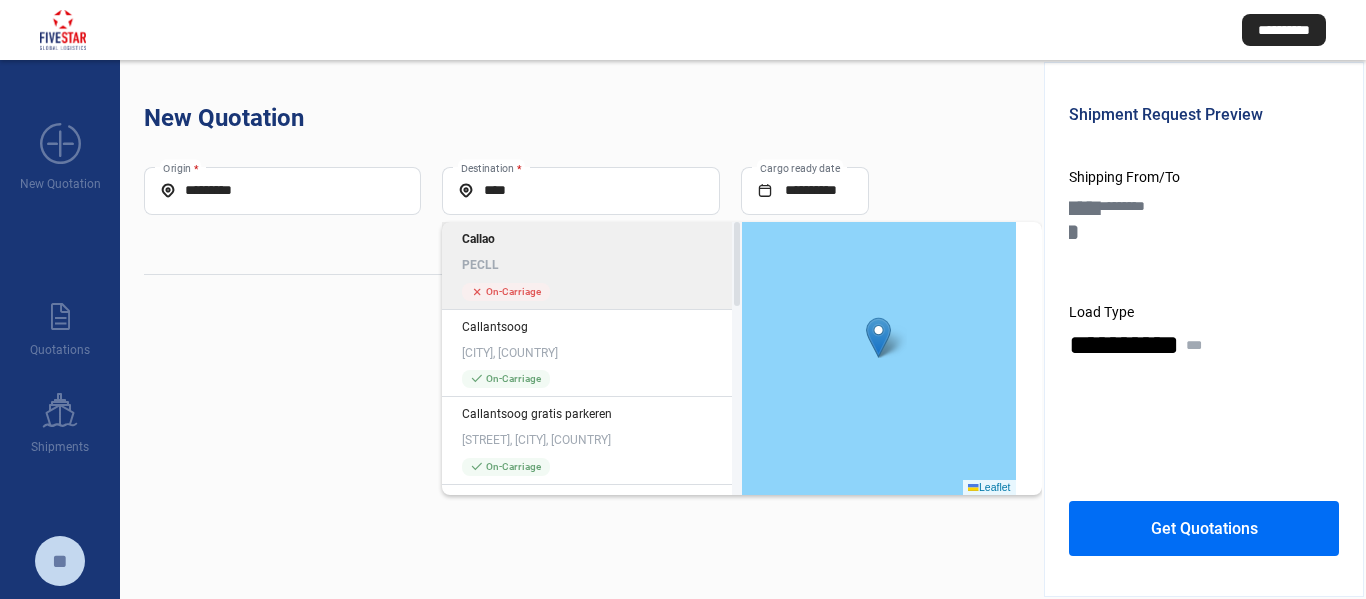 click on "PECLL" at bounding box center [592, 265] 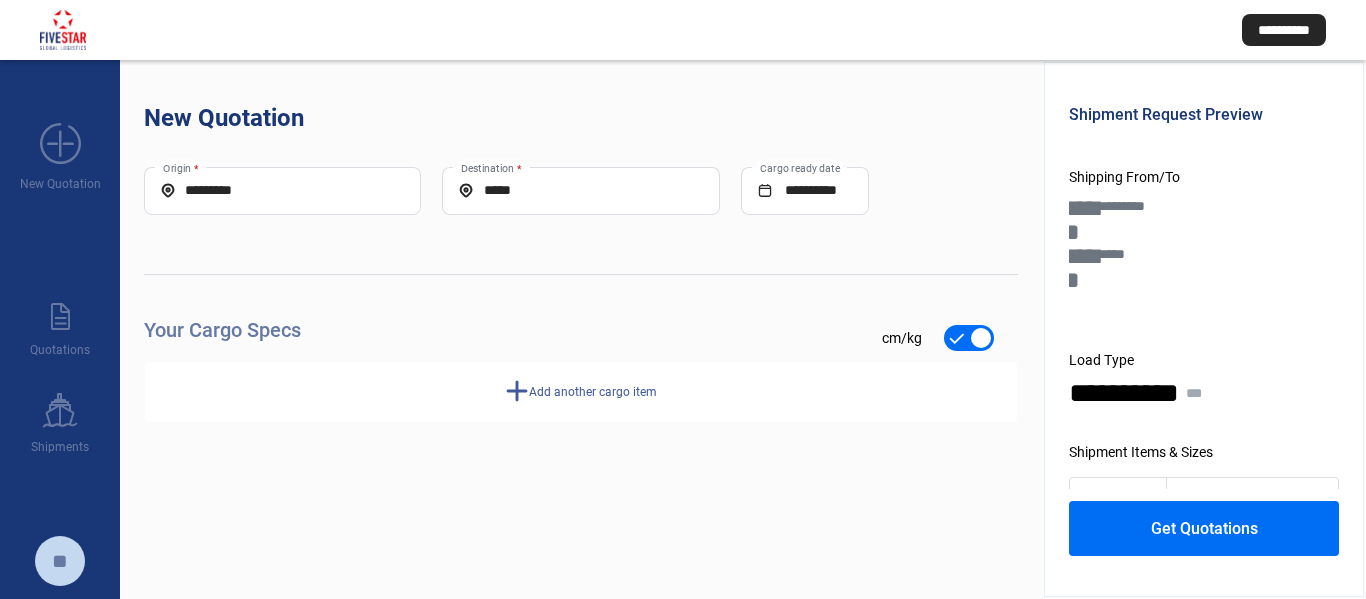 click on "**********" at bounding box center [581, 295] 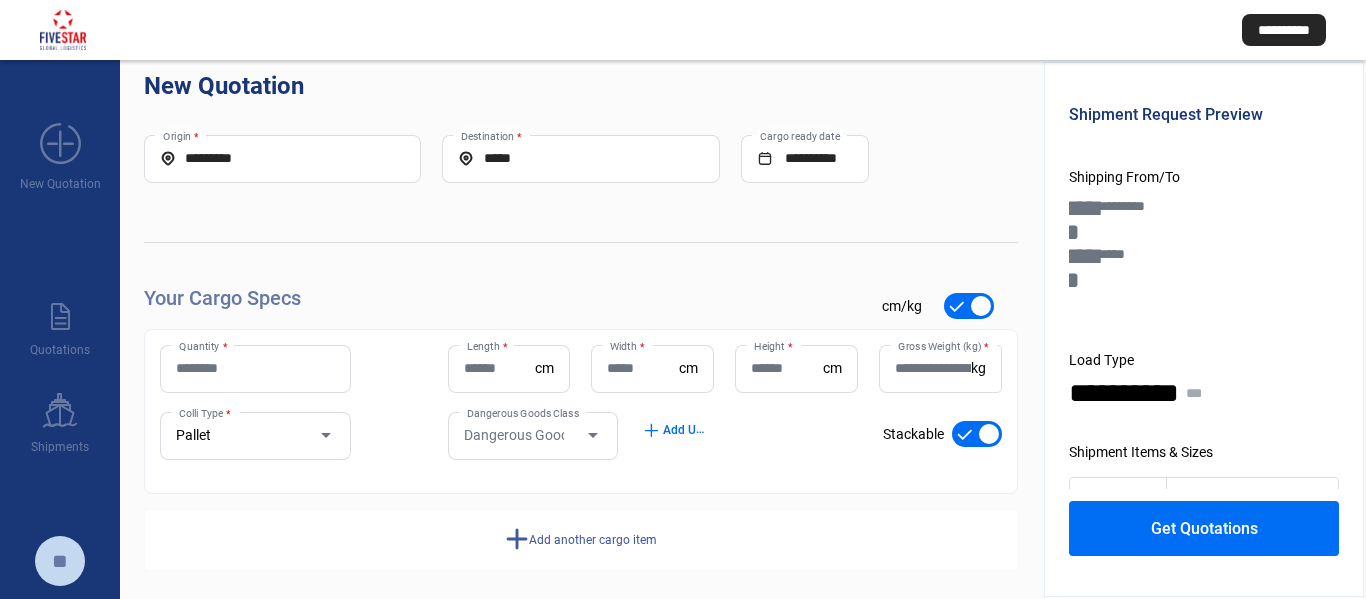 scroll, scrollTop: 44, scrollLeft: 0, axis: vertical 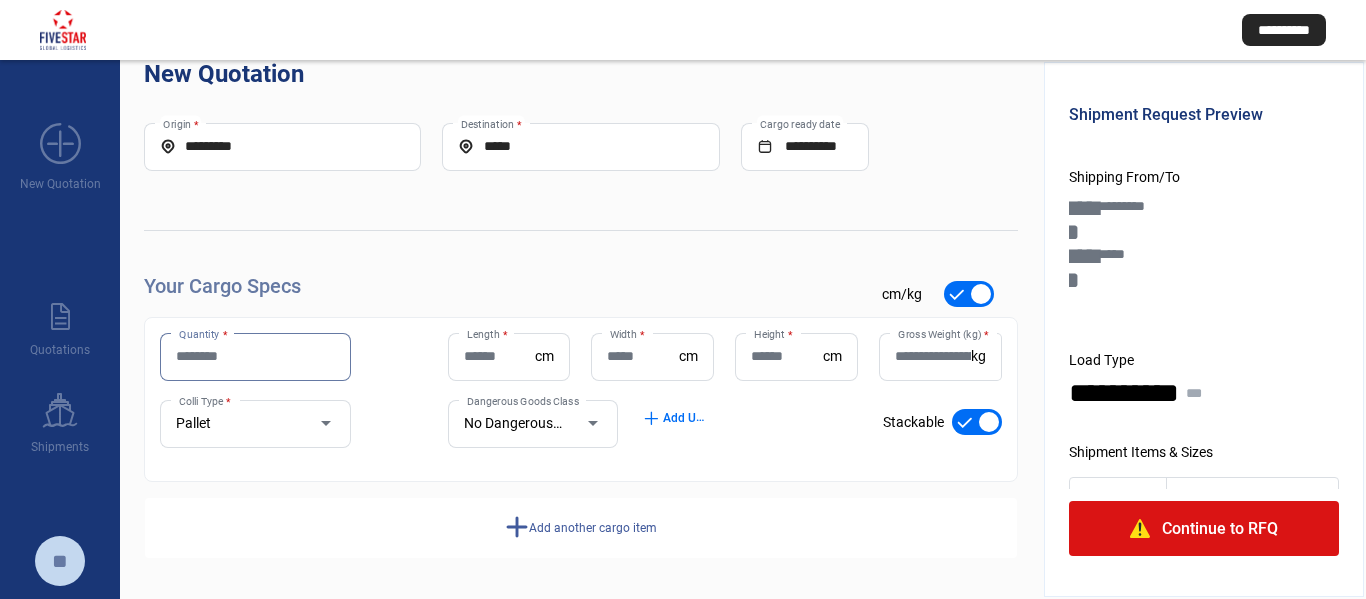 click on "Quantity *" at bounding box center [255, 356] 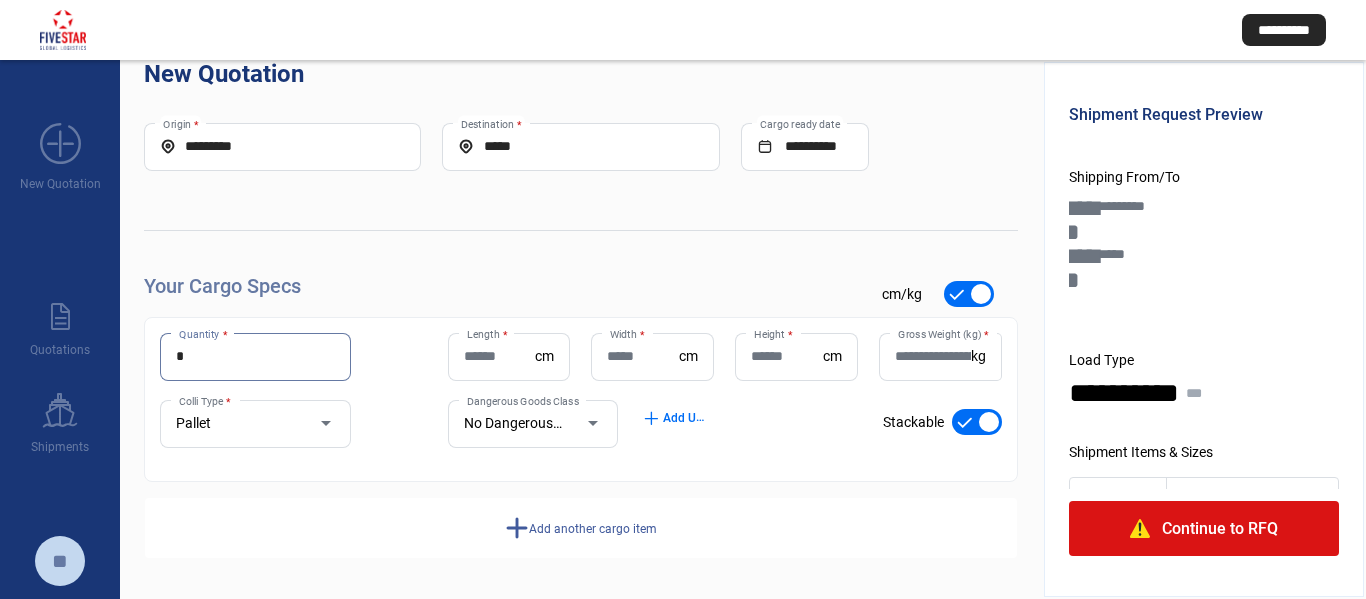 type on "*" 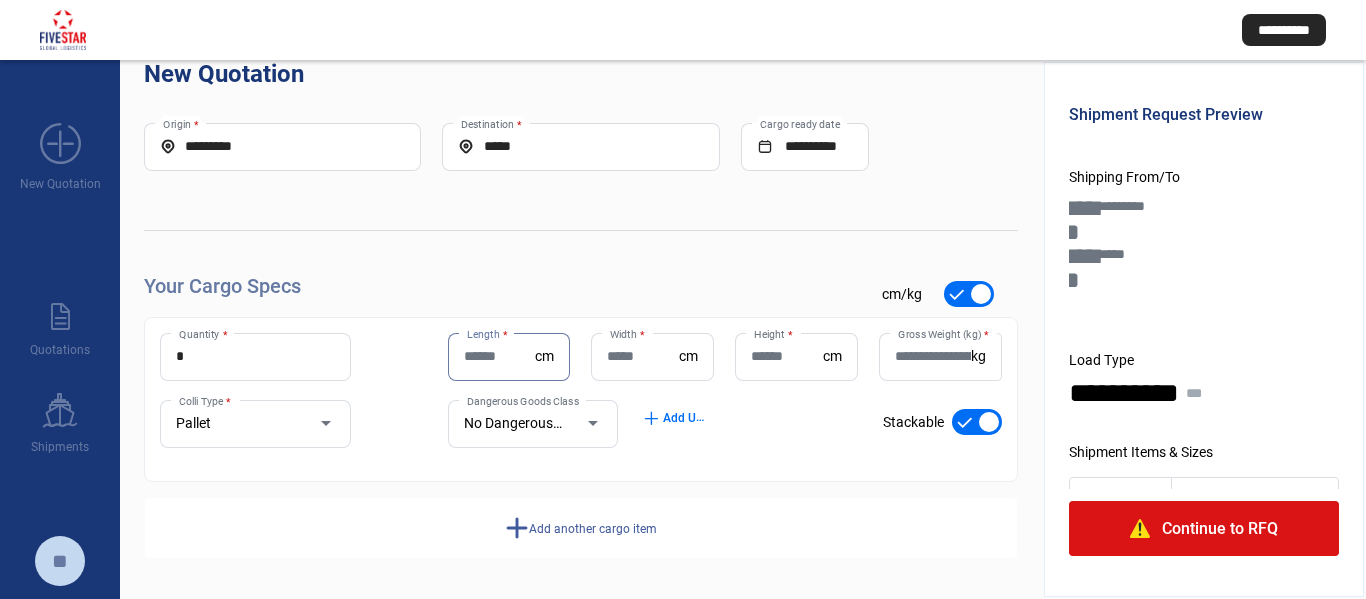 click on "Length  *" at bounding box center [500, 356] 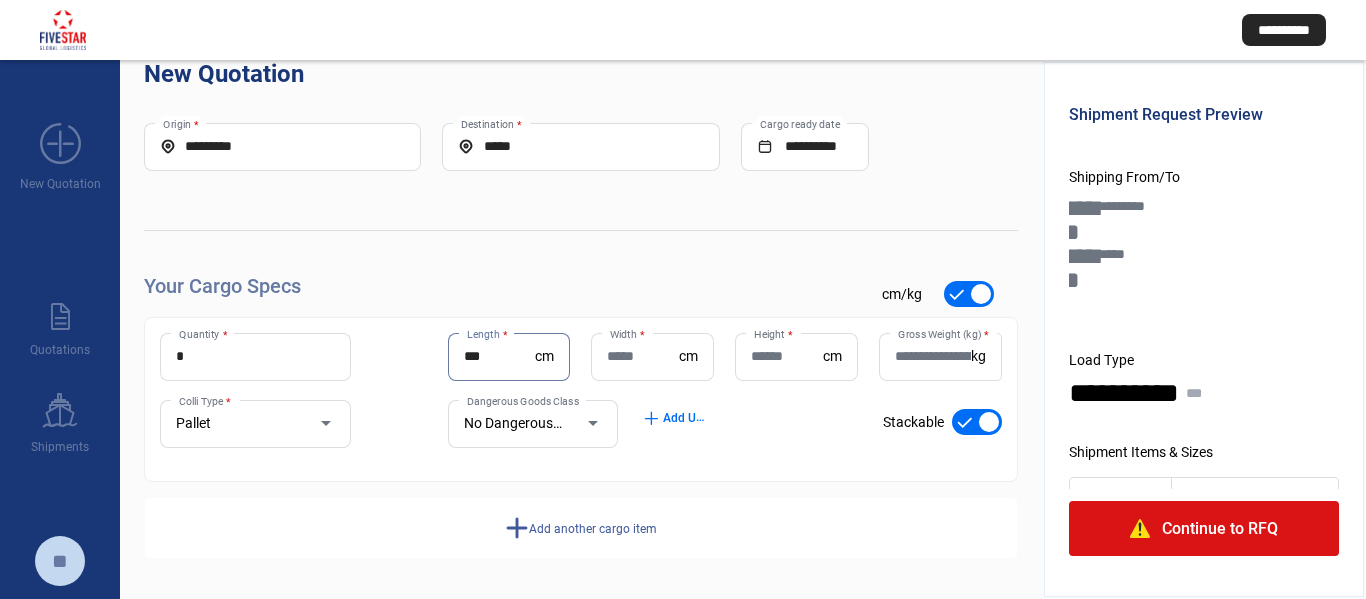 type on "***" 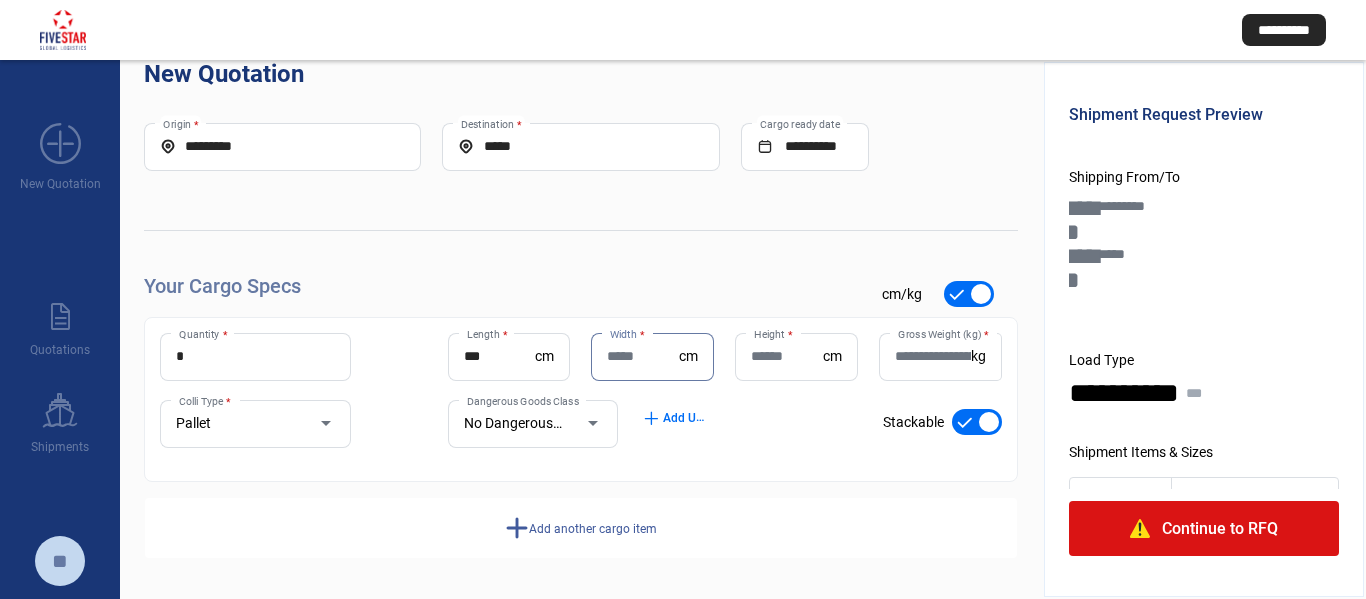 click on "Width  *" at bounding box center [643, 356] 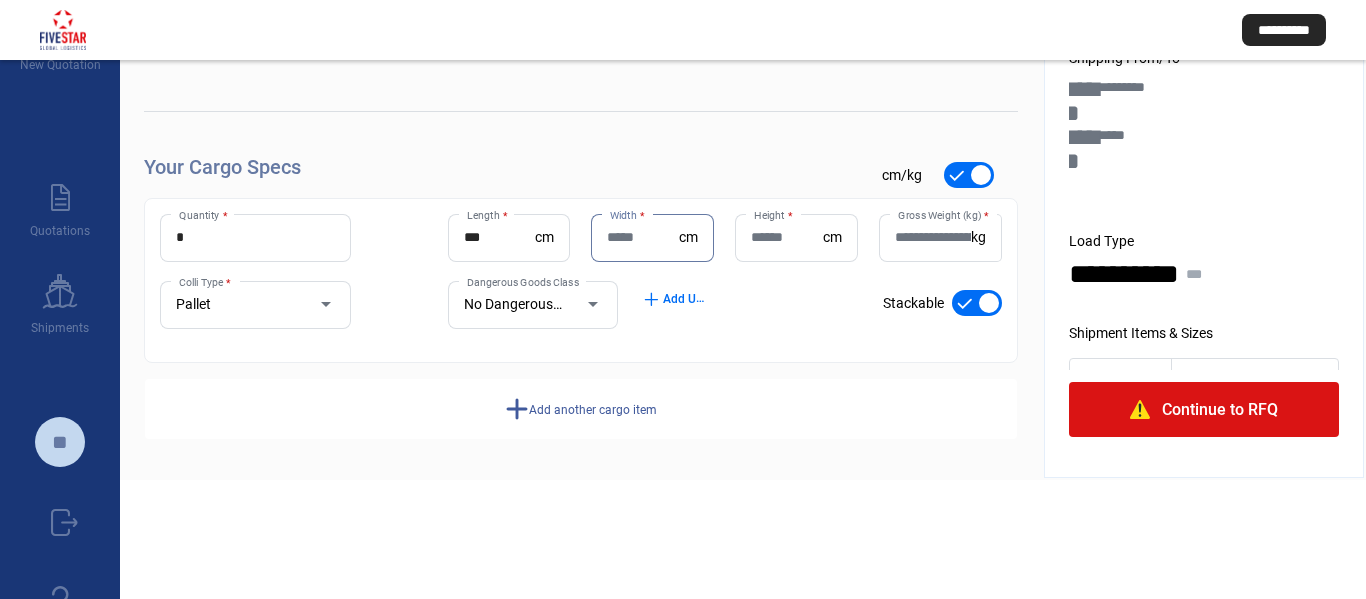 scroll, scrollTop: 0, scrollLeft: 0, axis: both 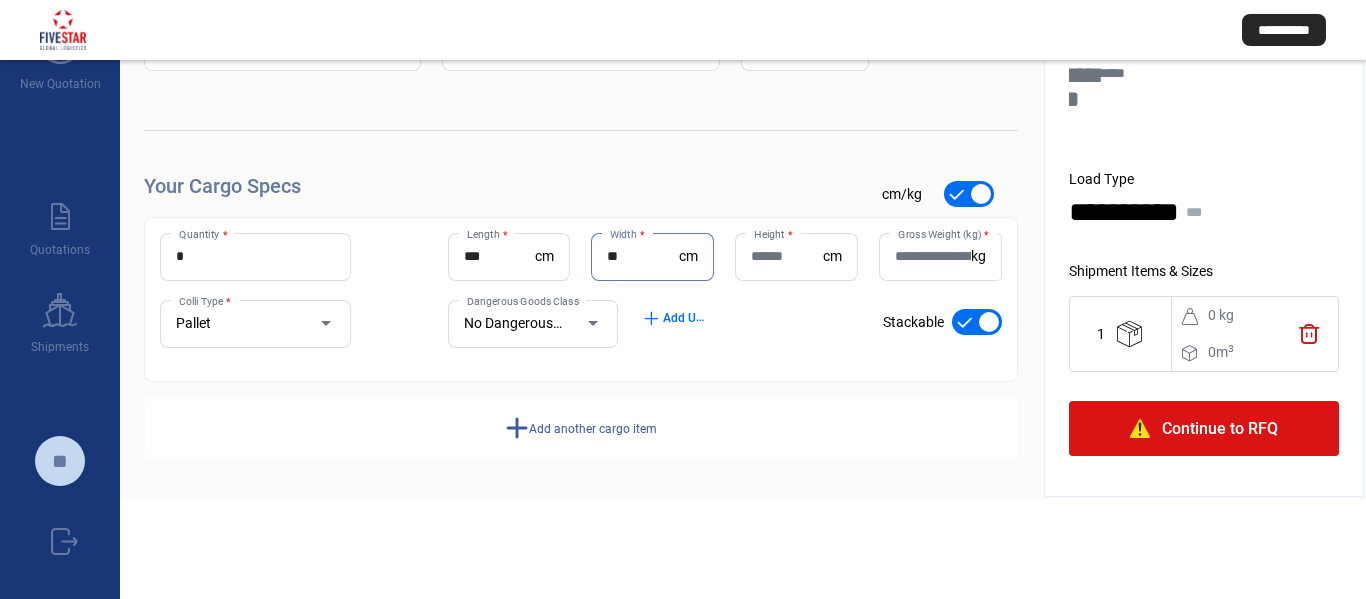 type on "**" 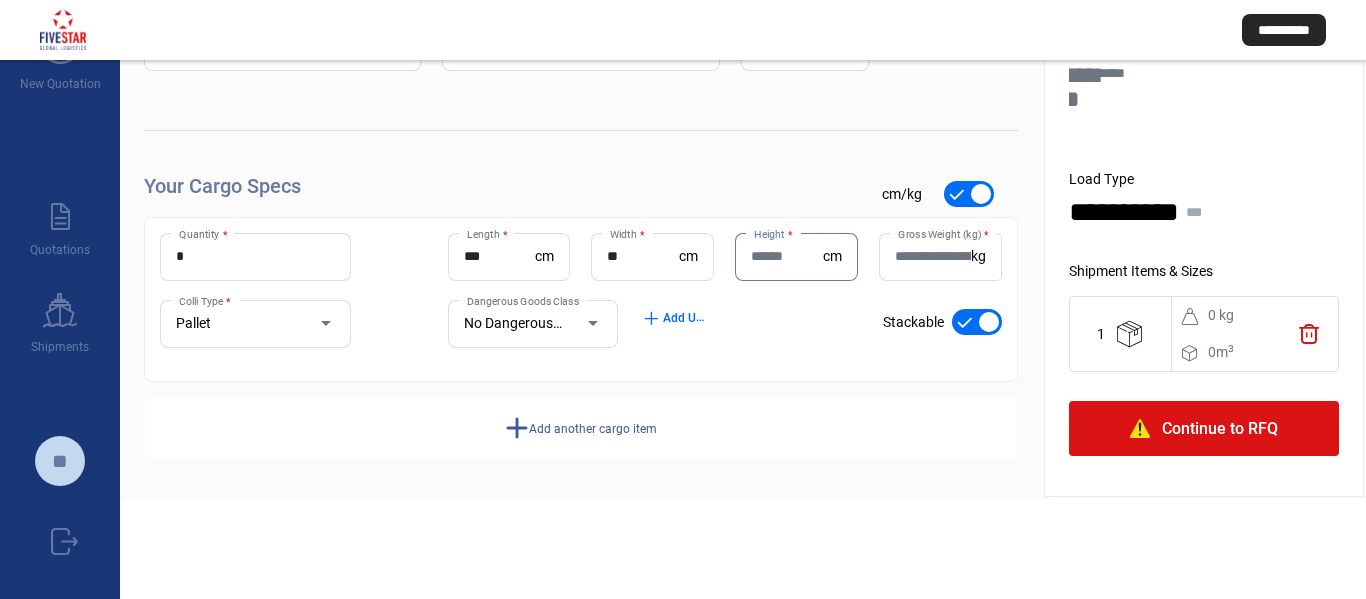 click on "Height  *" at bounding box center (787, 256) 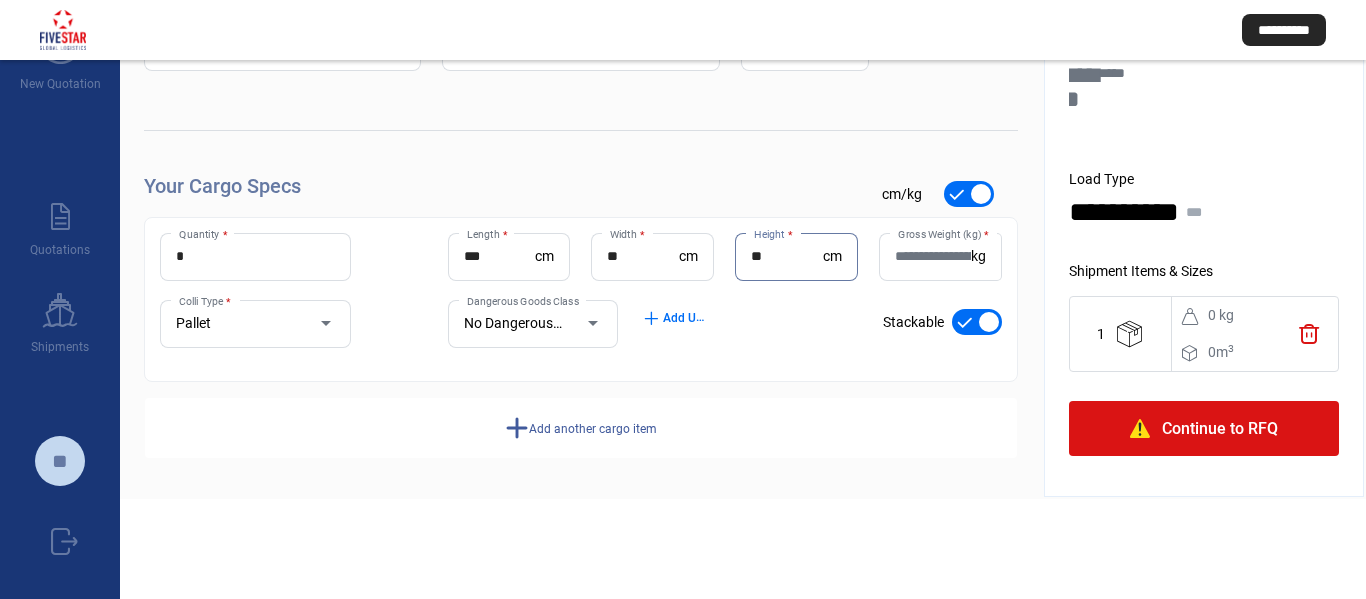 type on "**" 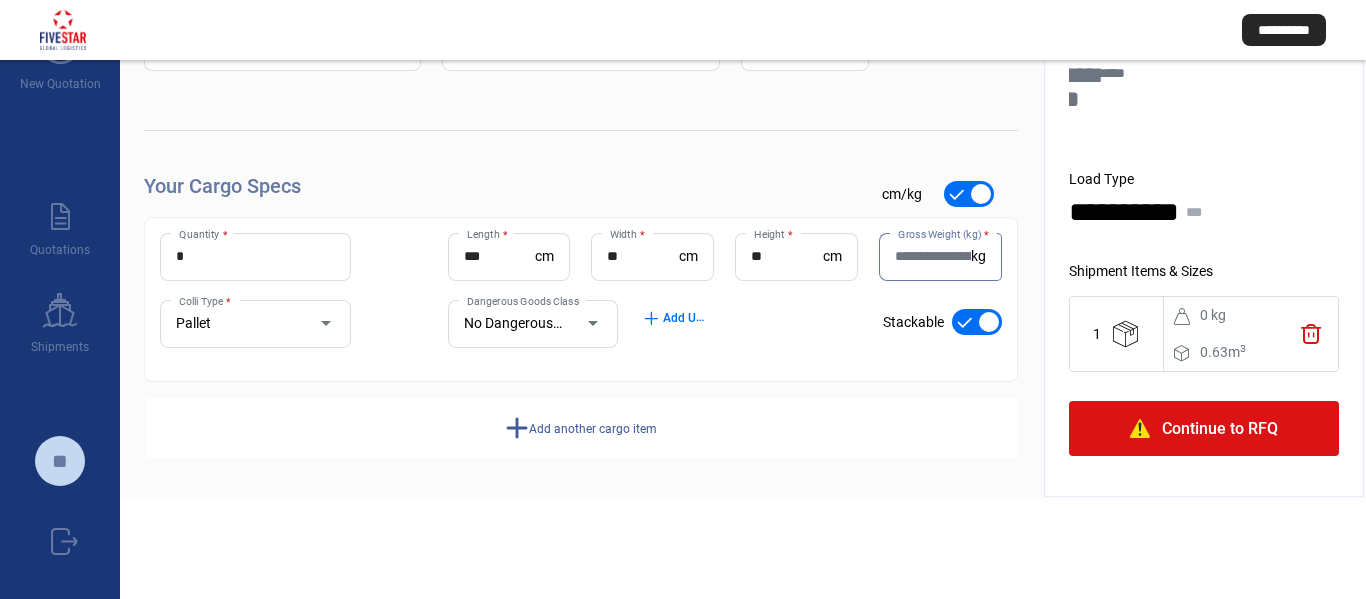 click on "Gross Weight (kg)  *" at bounding box center [933, 256] 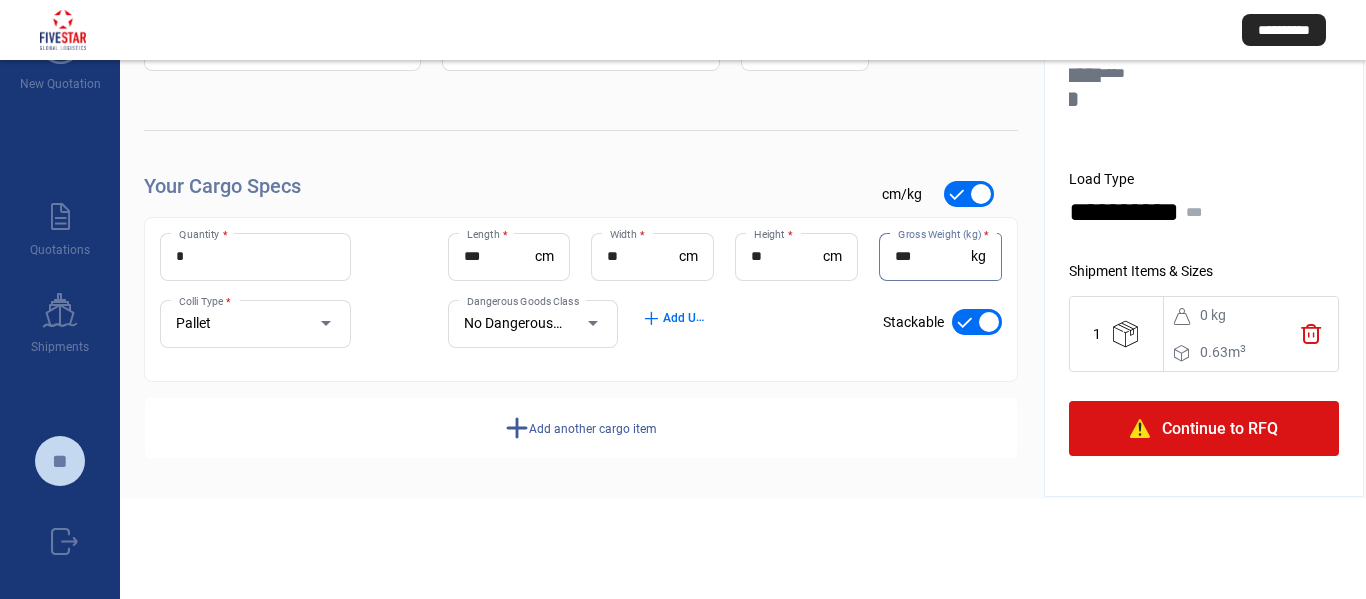 type on "***" 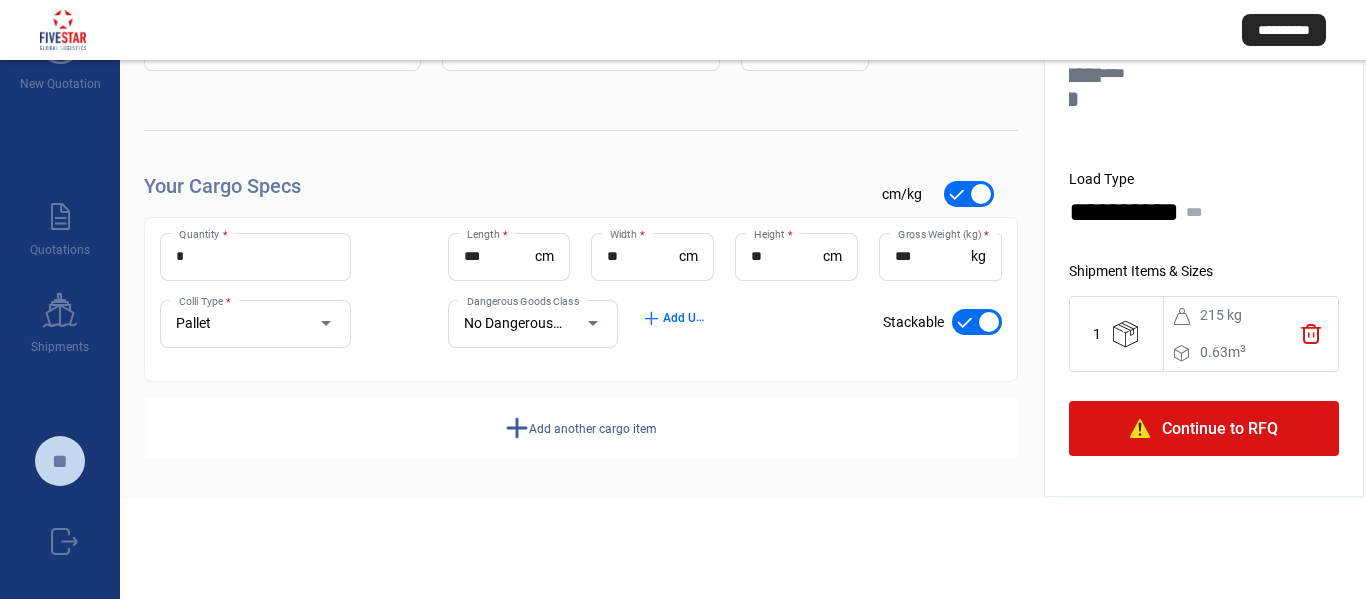 click on "Continue to RFQ" at bounding box center (1204, 428) 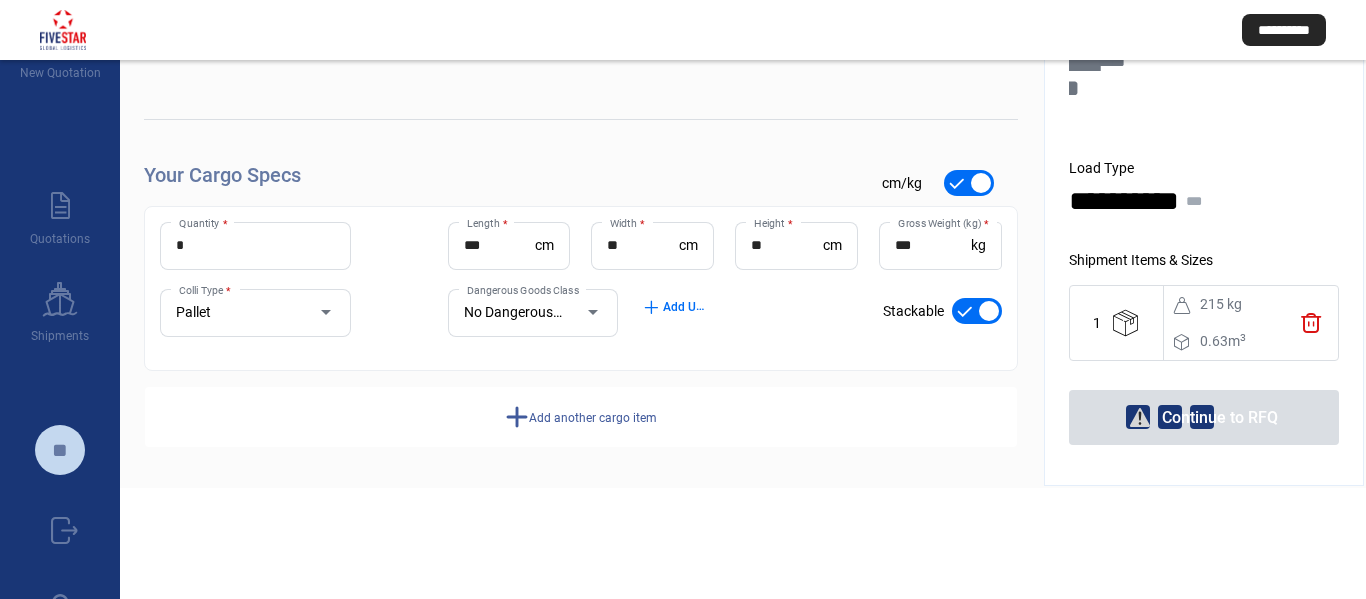 scroll, scrollTop: 0, scrollLeft: 0, axis: both 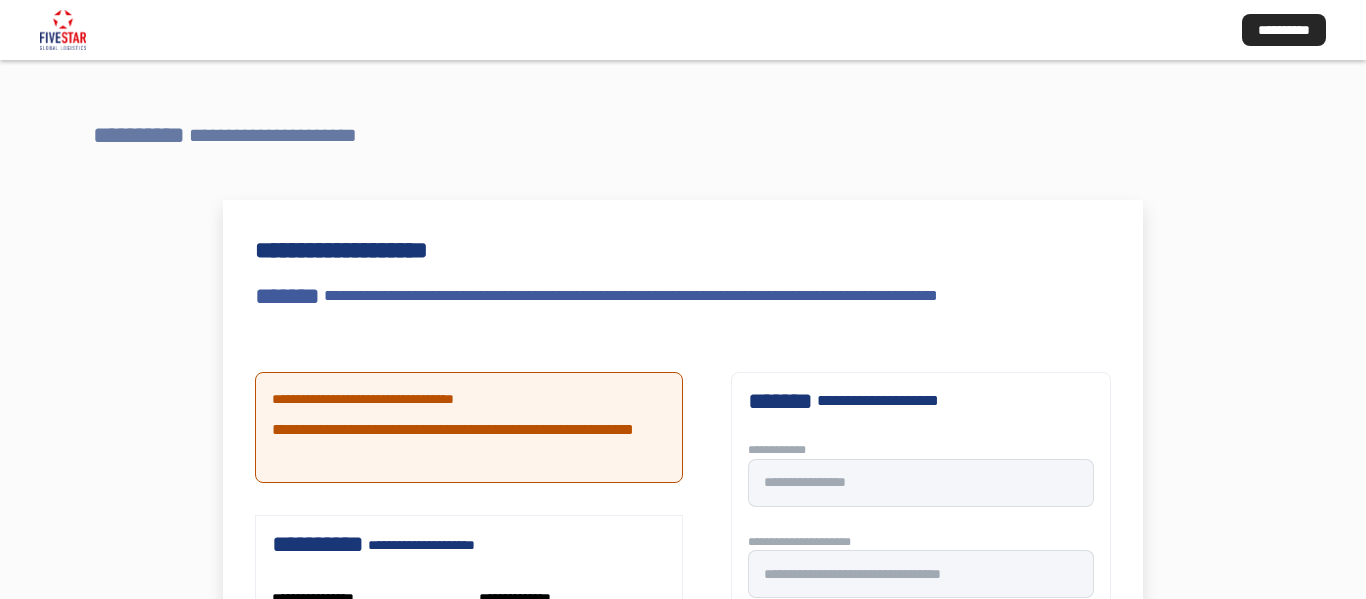 click on "**********" at bounding box center (285, 135) 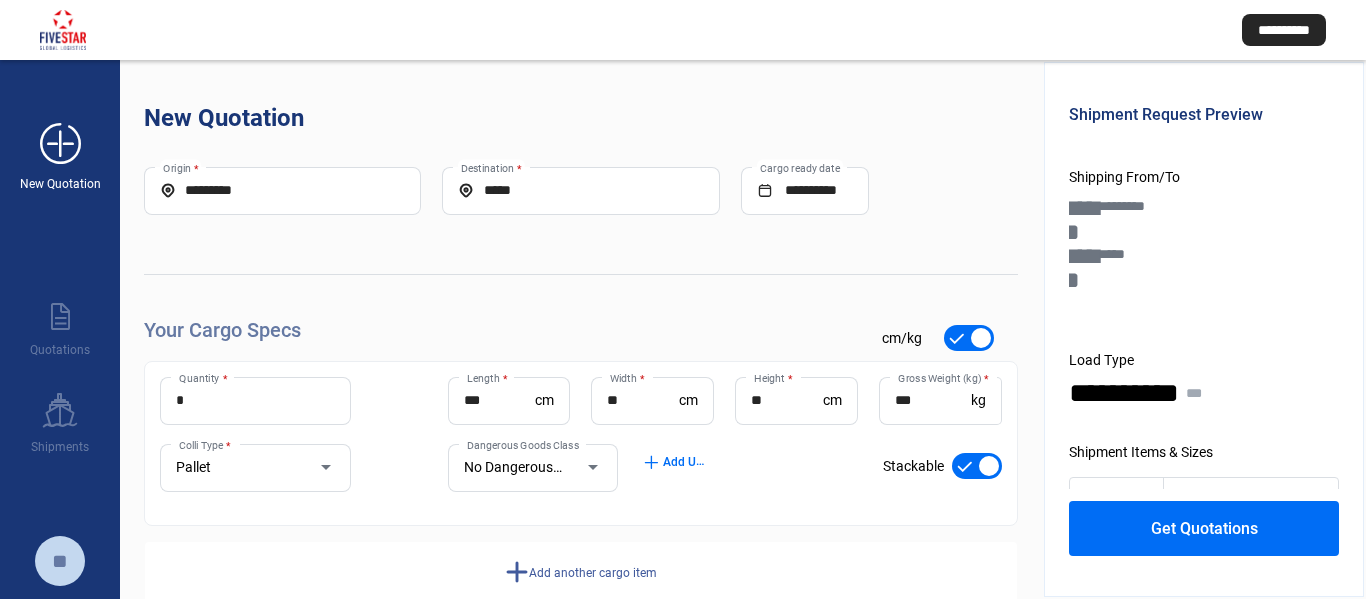 click on "add_new" at bounding box center (60, 144) 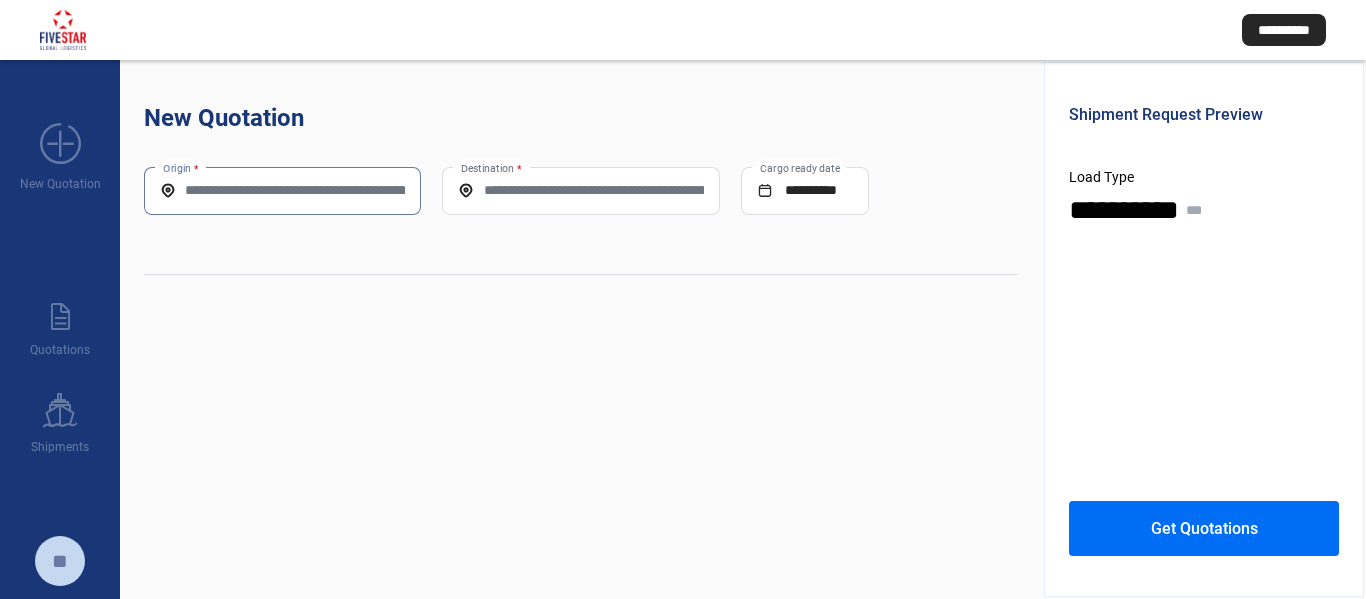 click on "Origin *" at bounding box center [282, 190] 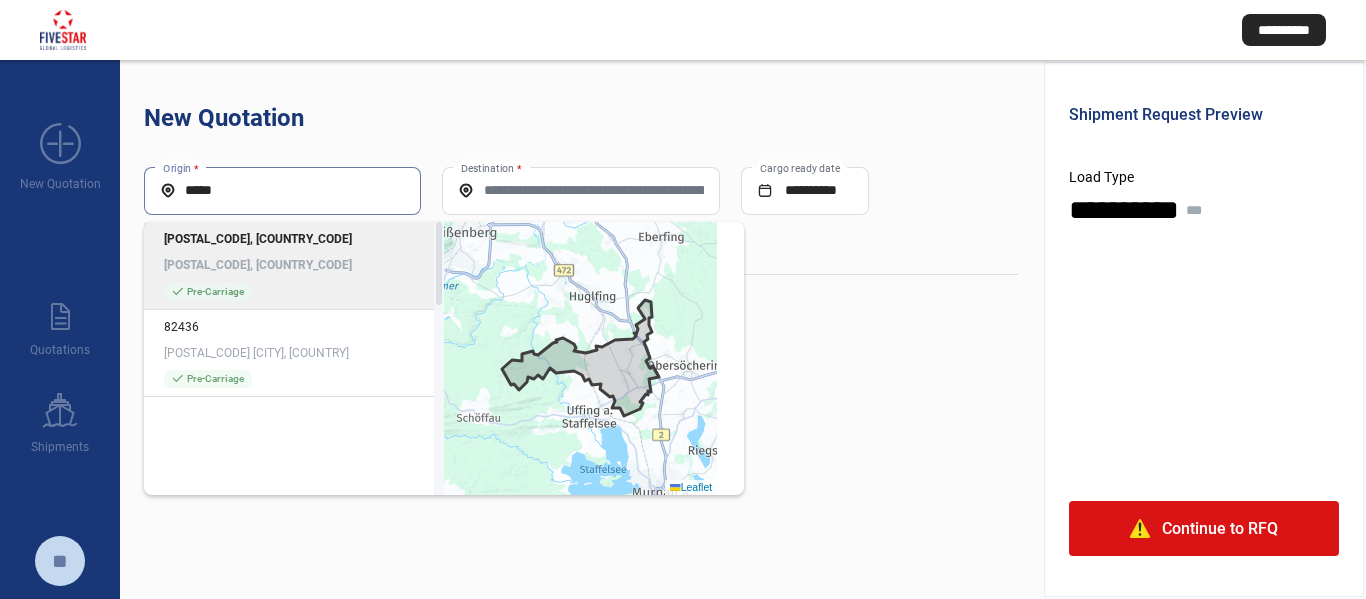 type on "*****" 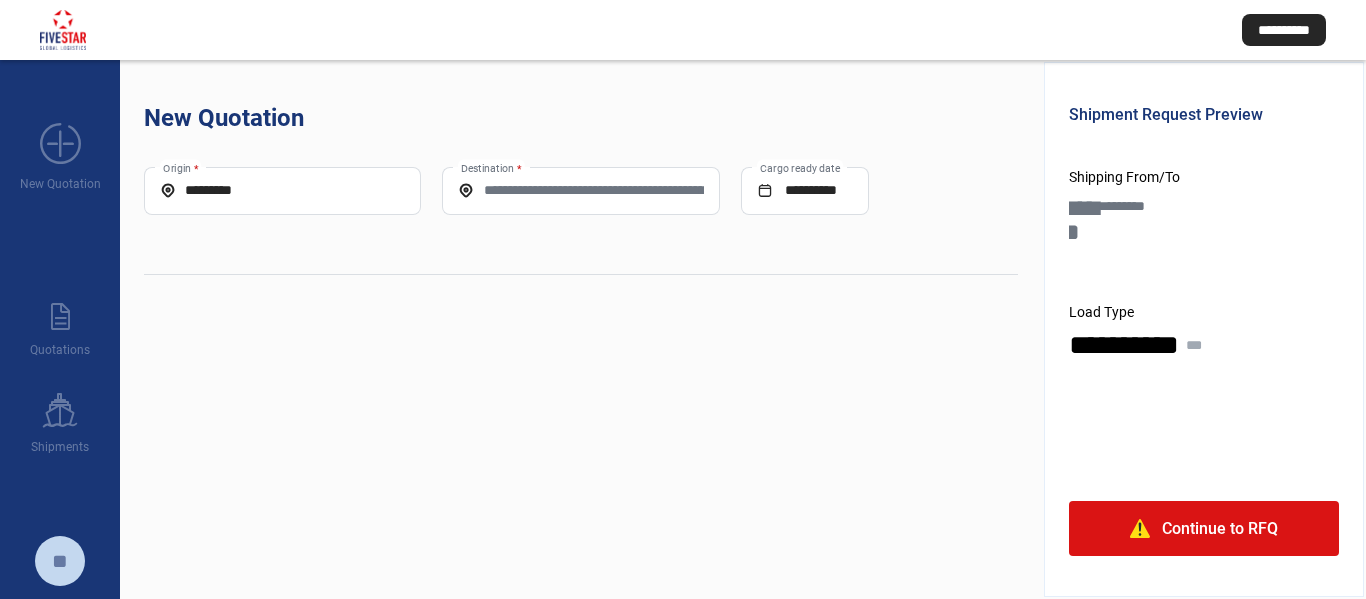 click on "Destination *" at bounding box center (580, 190) 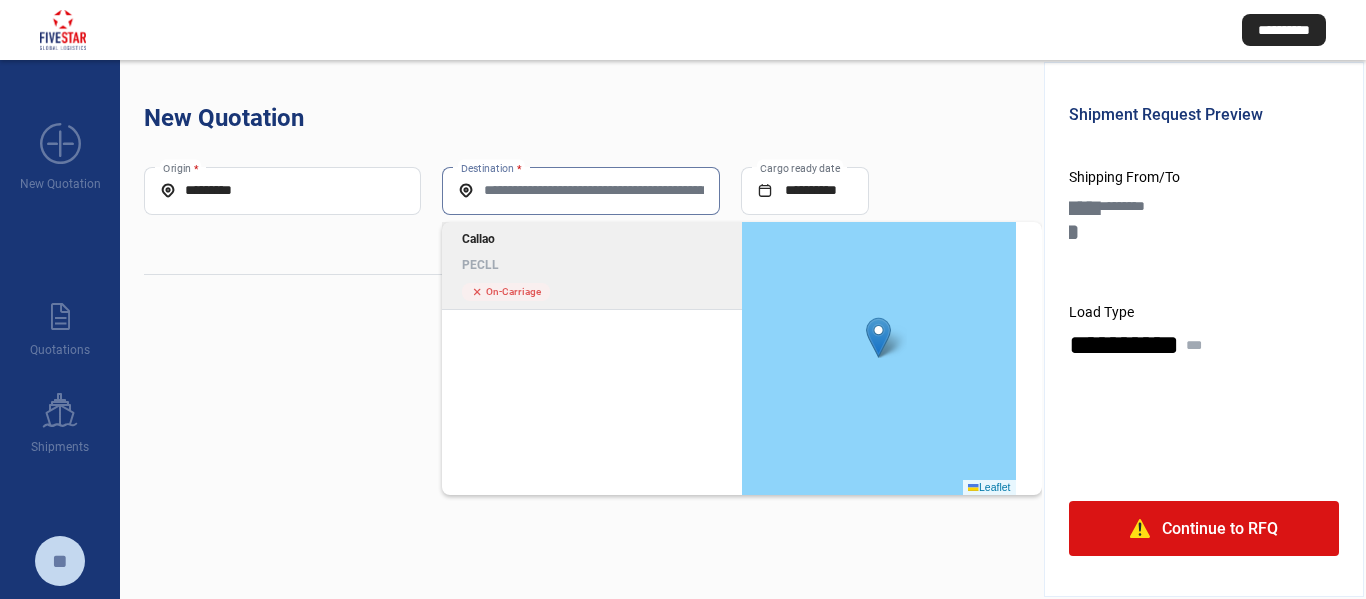 click on "PECLL" at bounding box center (592, 265) 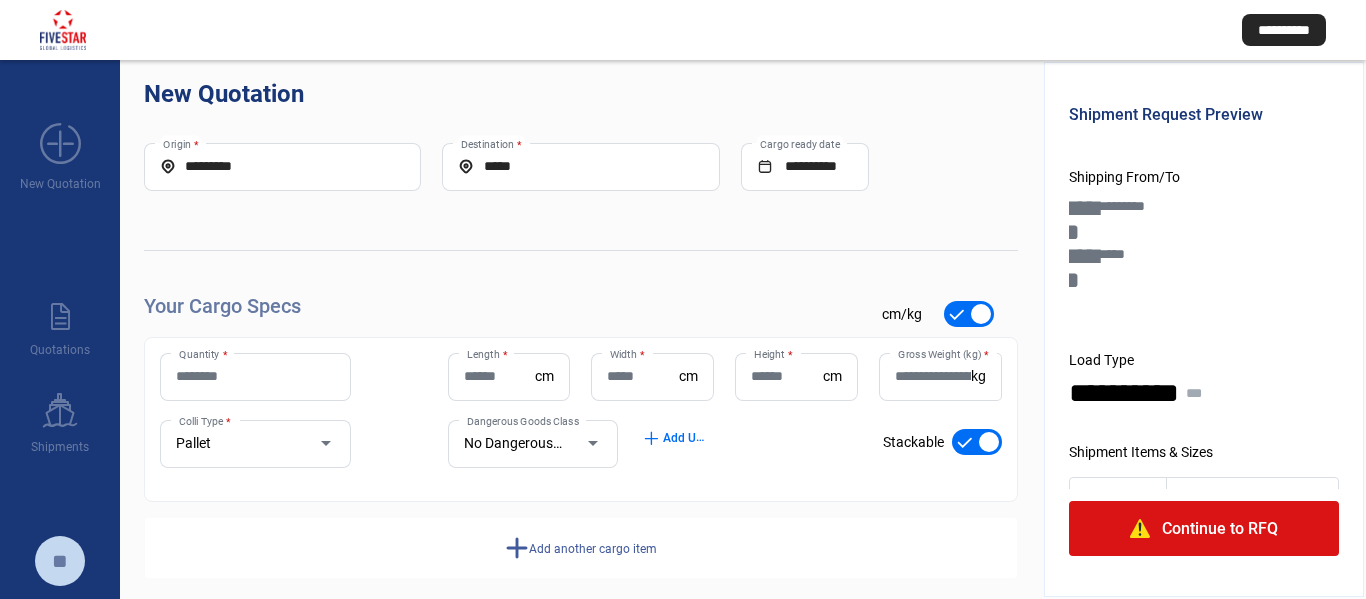 scroll, scrollTop: 44, scrollLeft: 0, axis: vertical 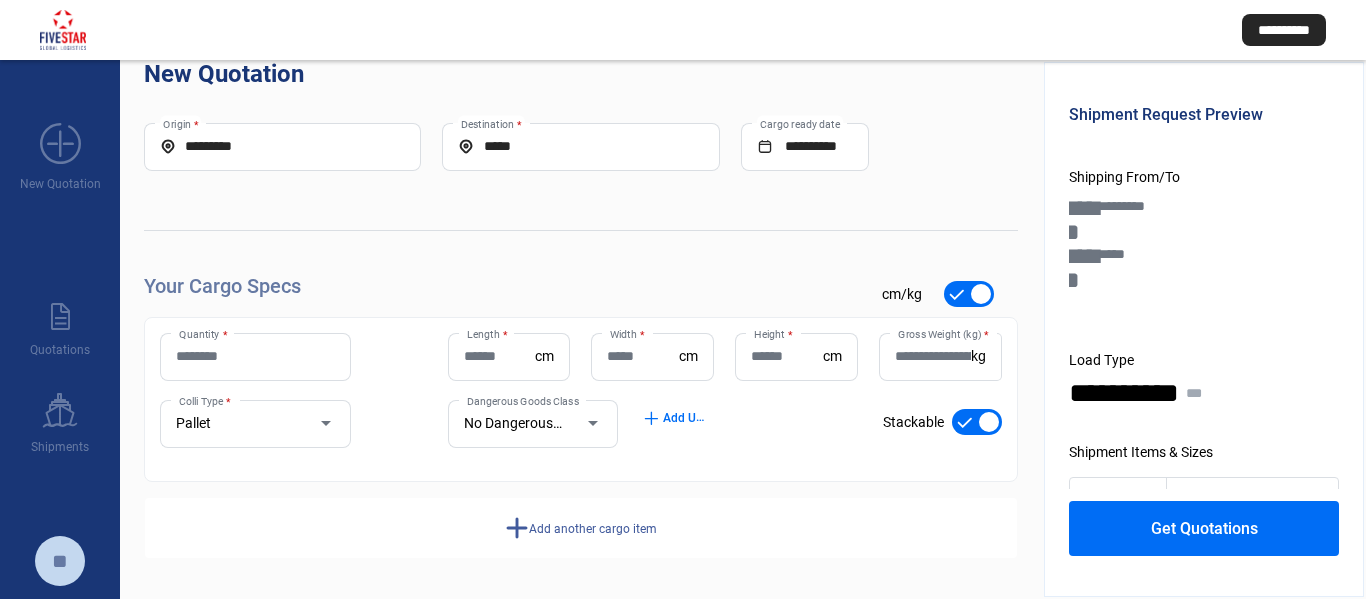 click on "Quantity *" at bounding box center (255, 356) 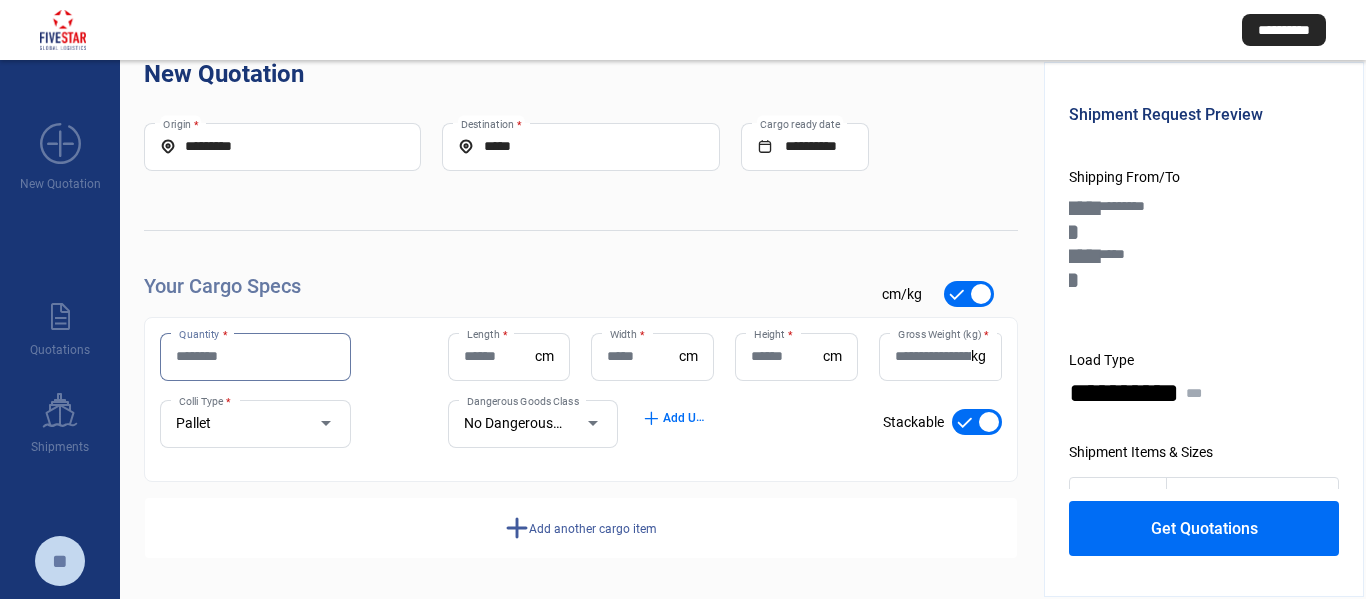 click on "Quantity *" at bounding box center [255, 356] 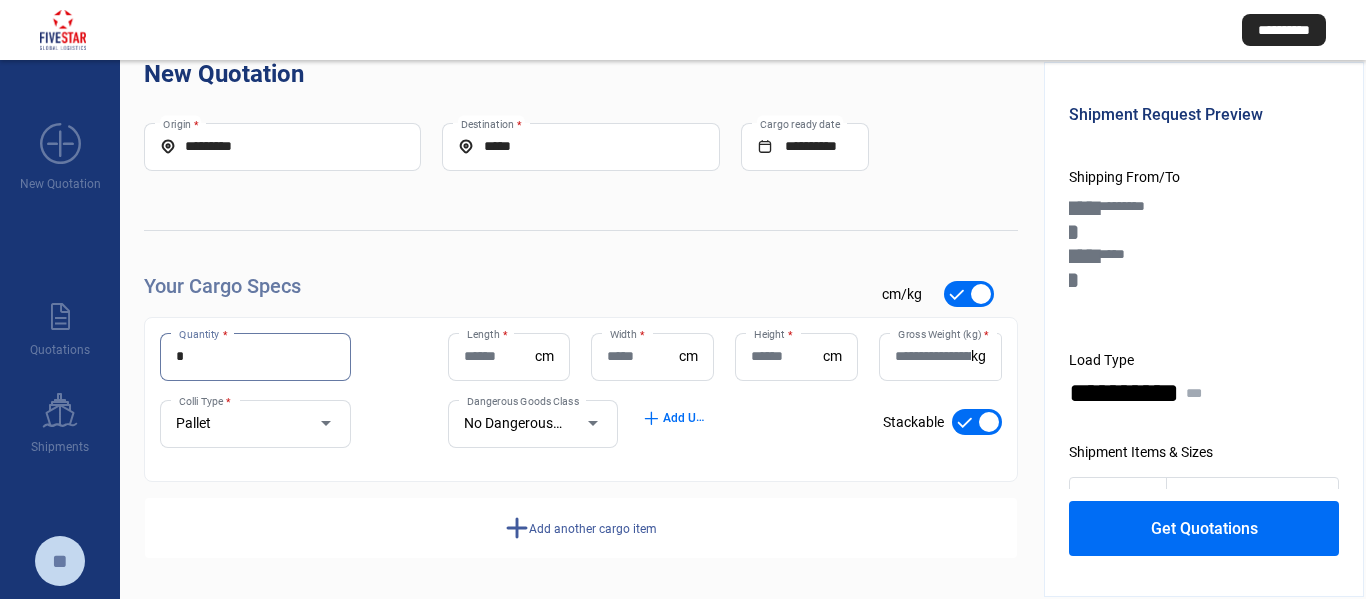 type on "*" 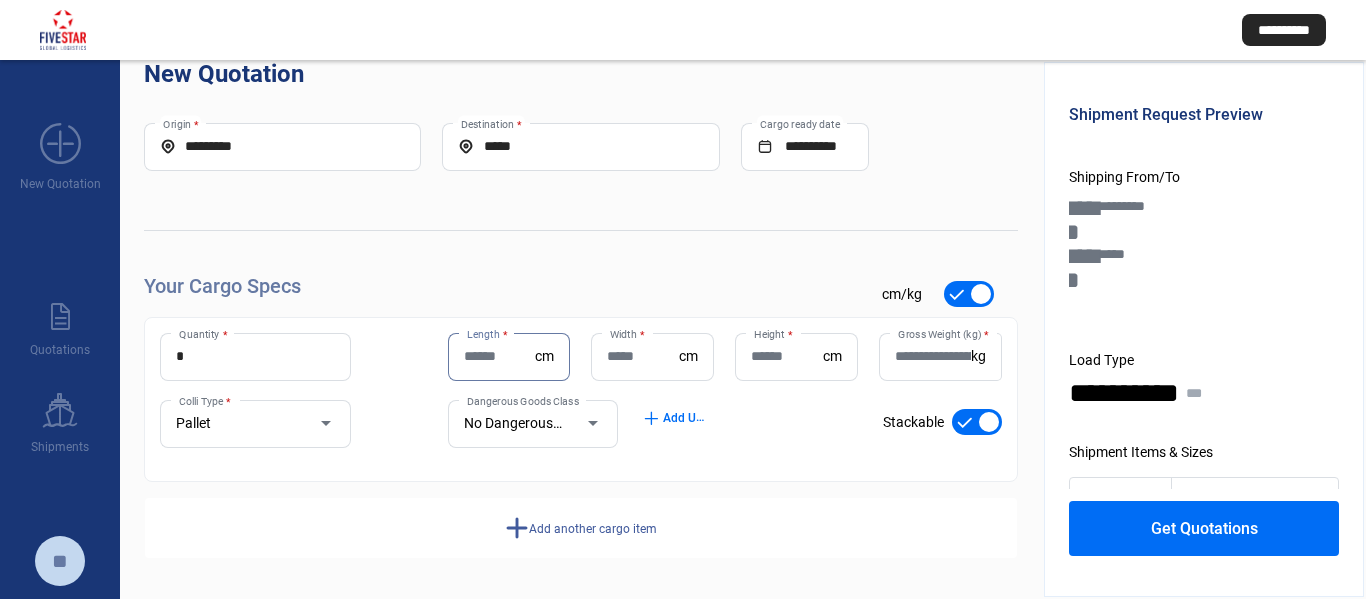 click on "Length  *" at bounding box center (500, 356) 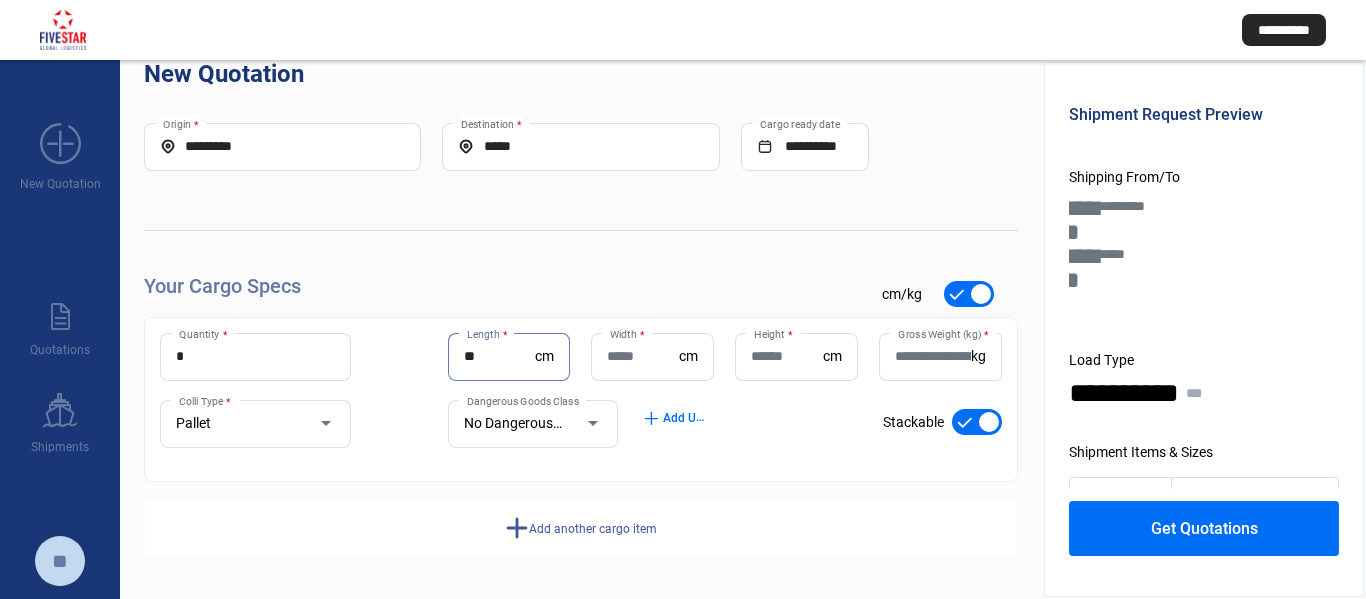type on "**" 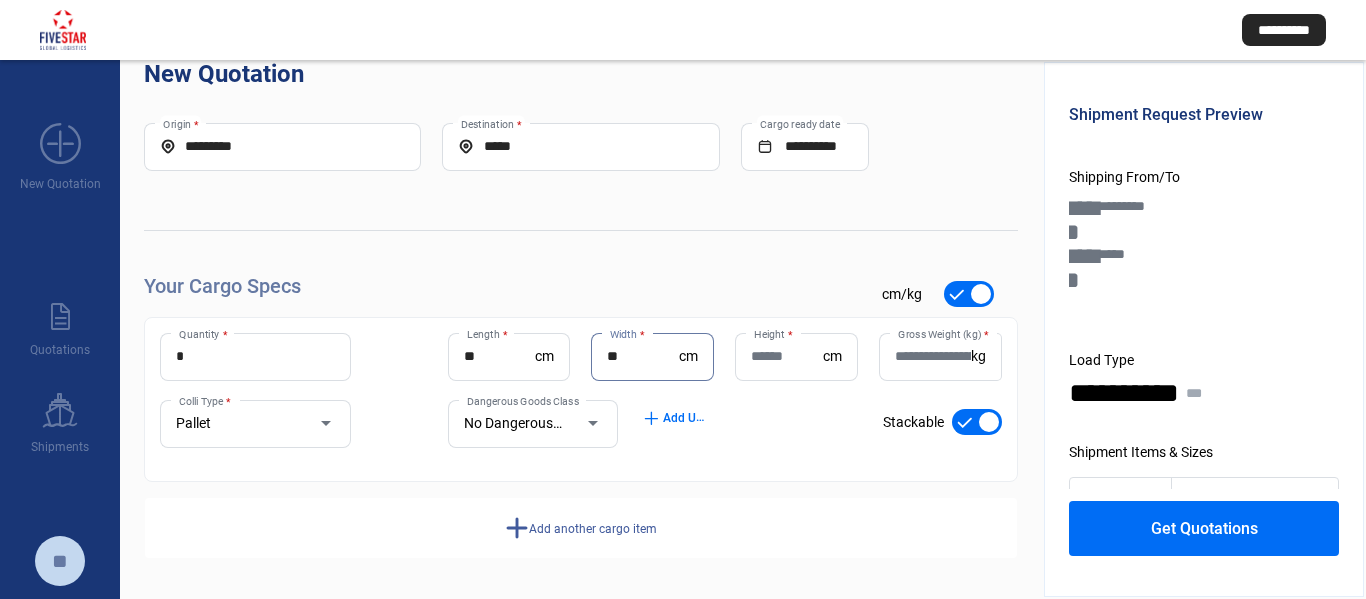 type on "**" 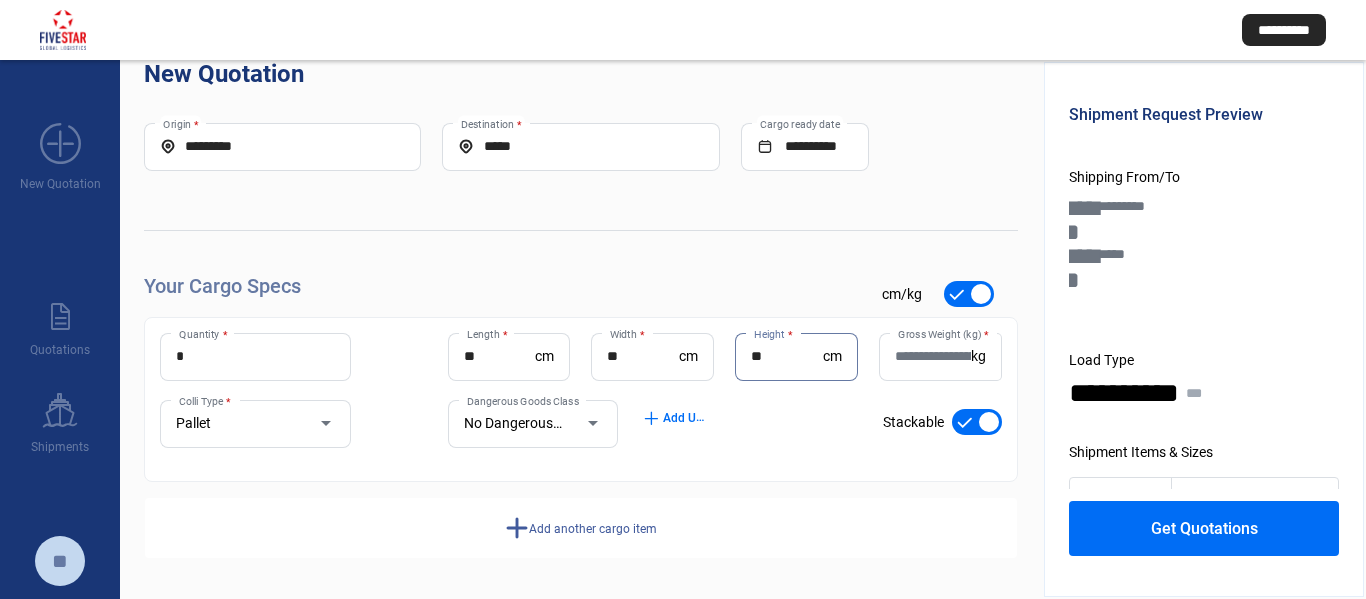 type on "**" 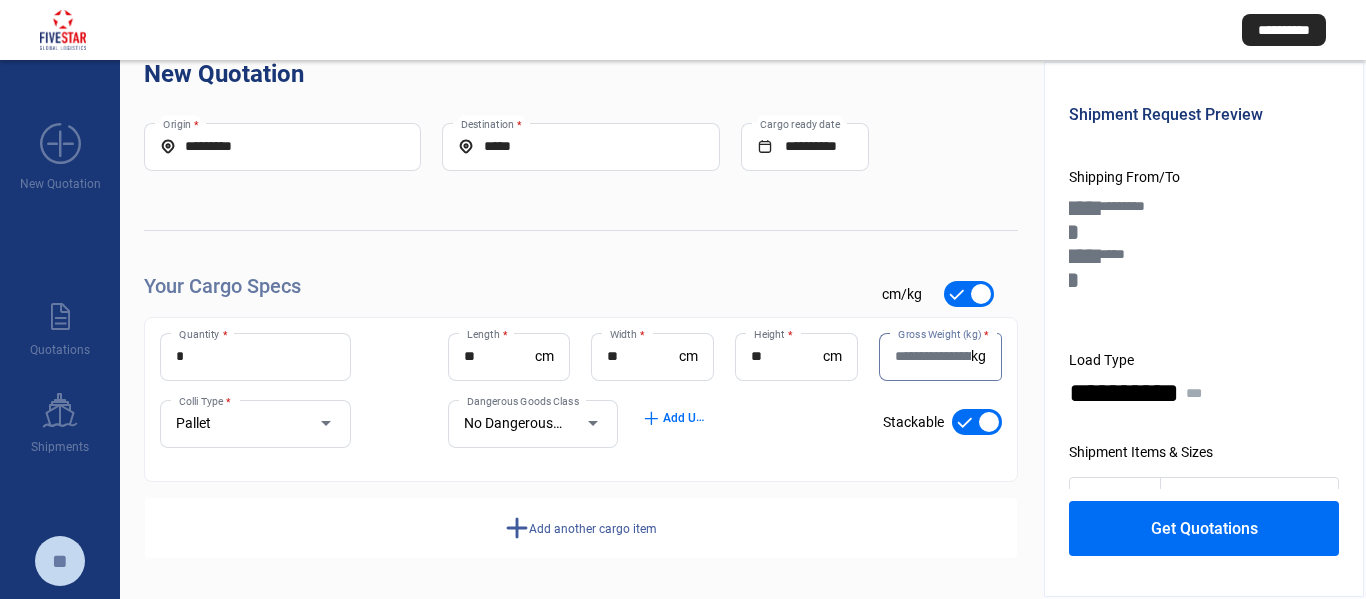 click on "Gross Weight (kg)  *" at bounding box center [933, 356] 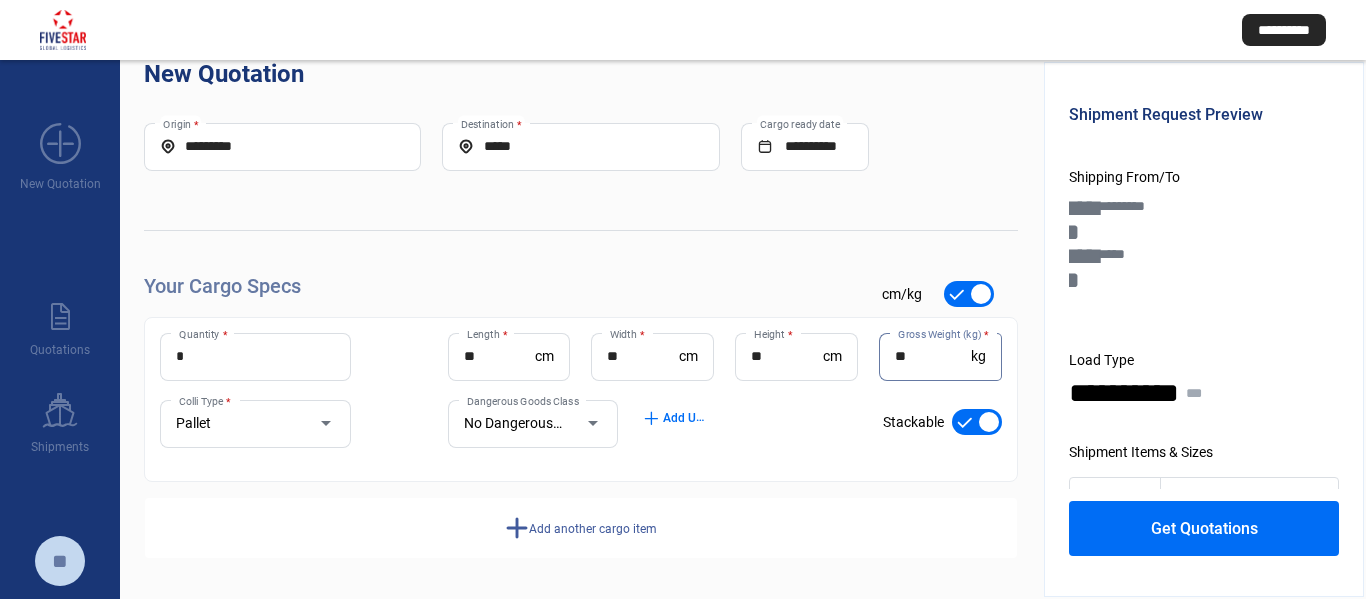 type on "**" 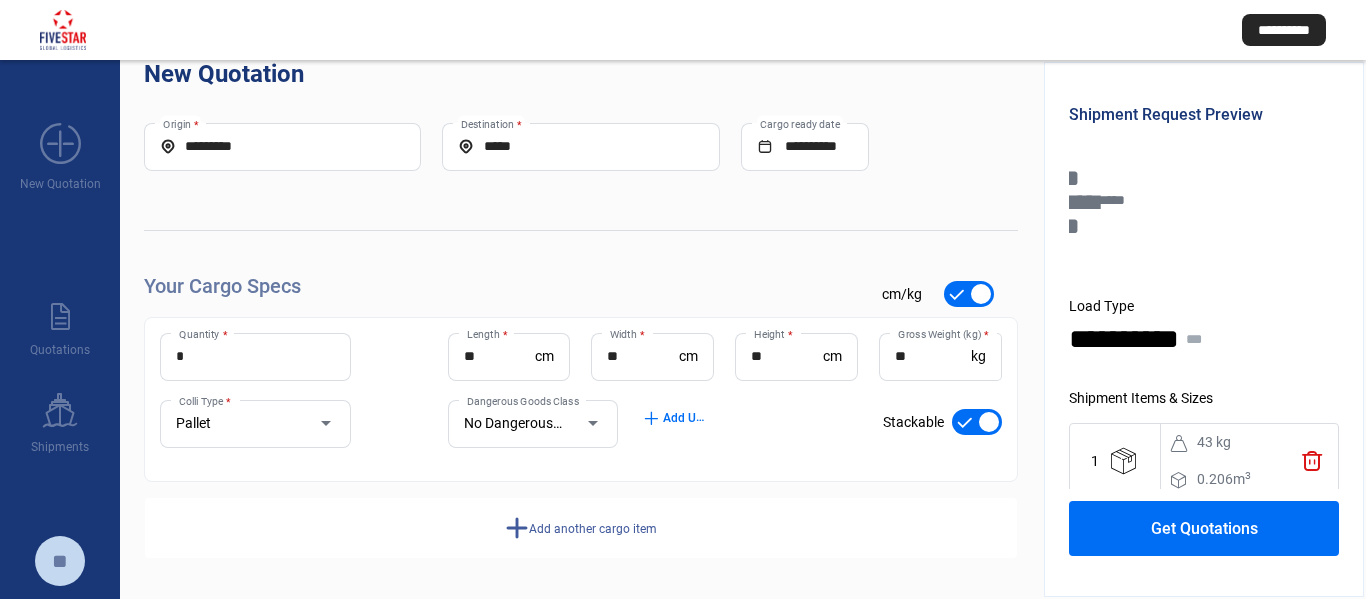 scroll, scrollTop: 81, scrollLeft: 0, axis: vertical 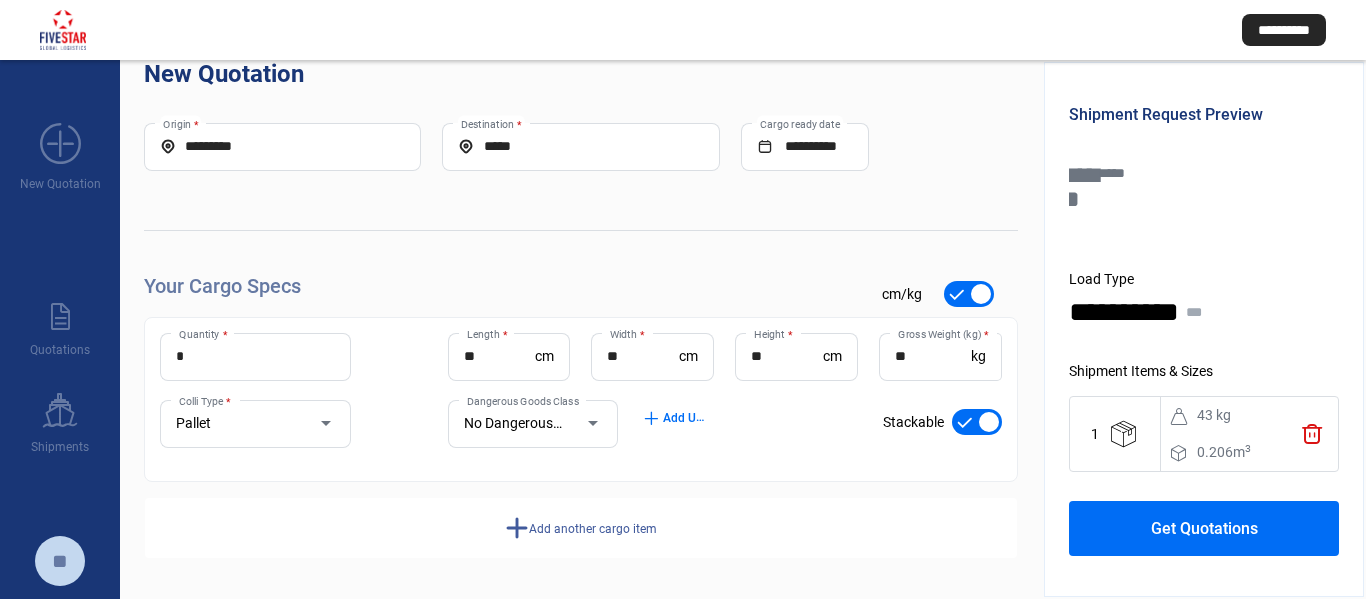 click on "Get Quotations" at bounding box center (1204, 528) 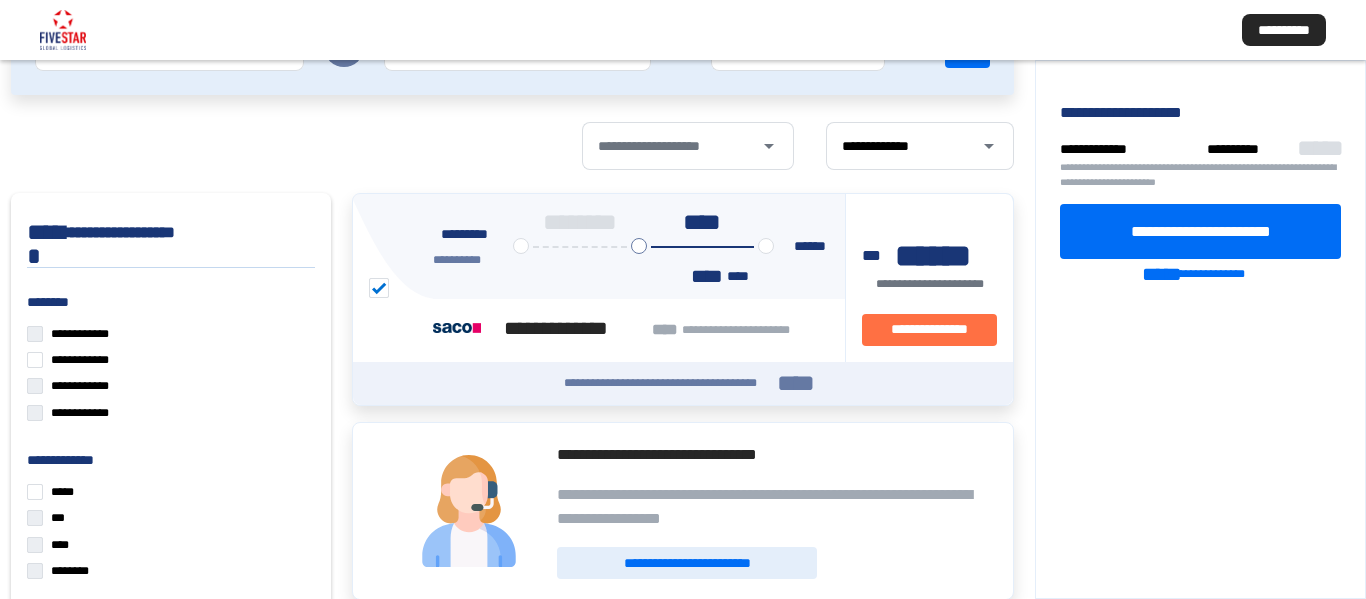 scroll, scrollTop: 124, scrollLeft: 0, axis: vertical 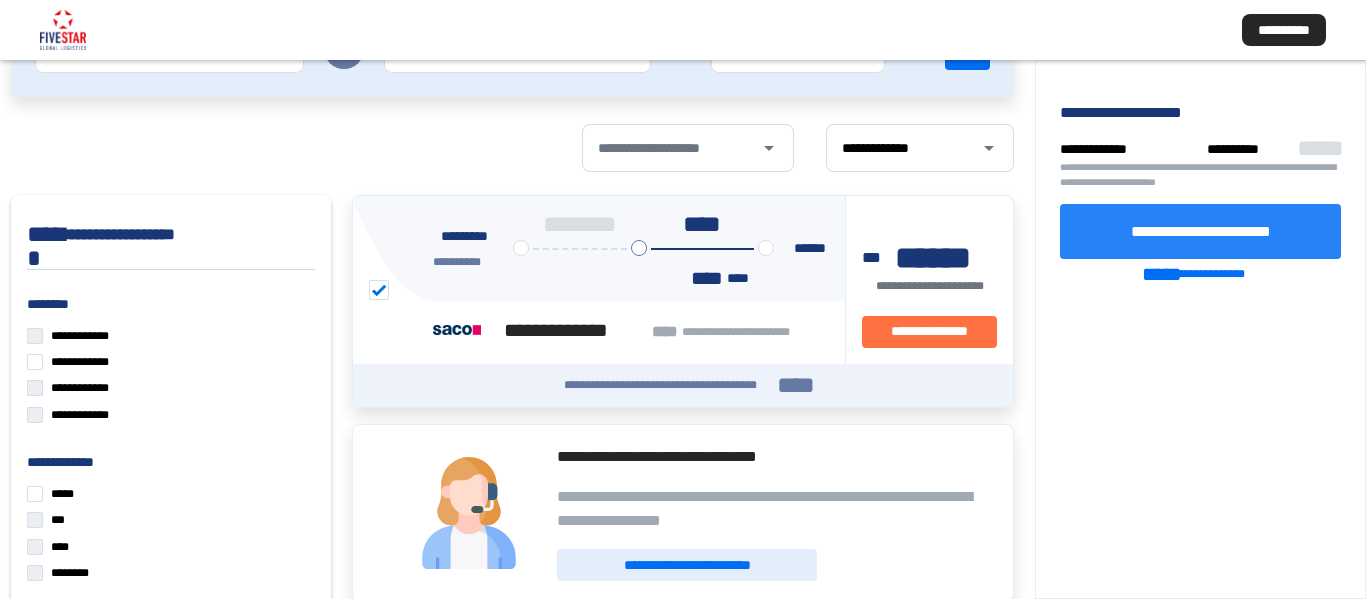 click on "**********" at bounding box center (1200, 231) 